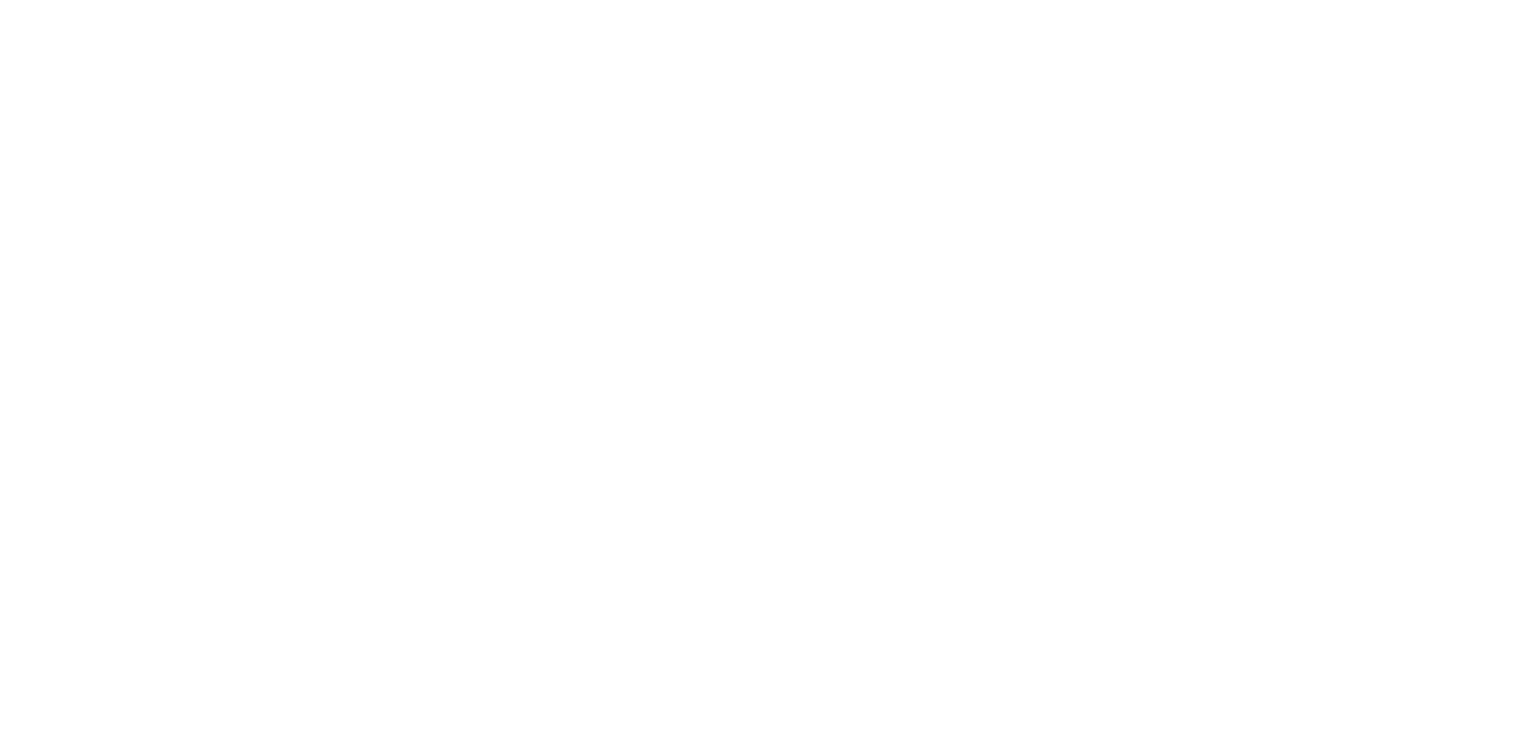 scroll, scrollTop: 0, scrollLeft: 0, axis: both 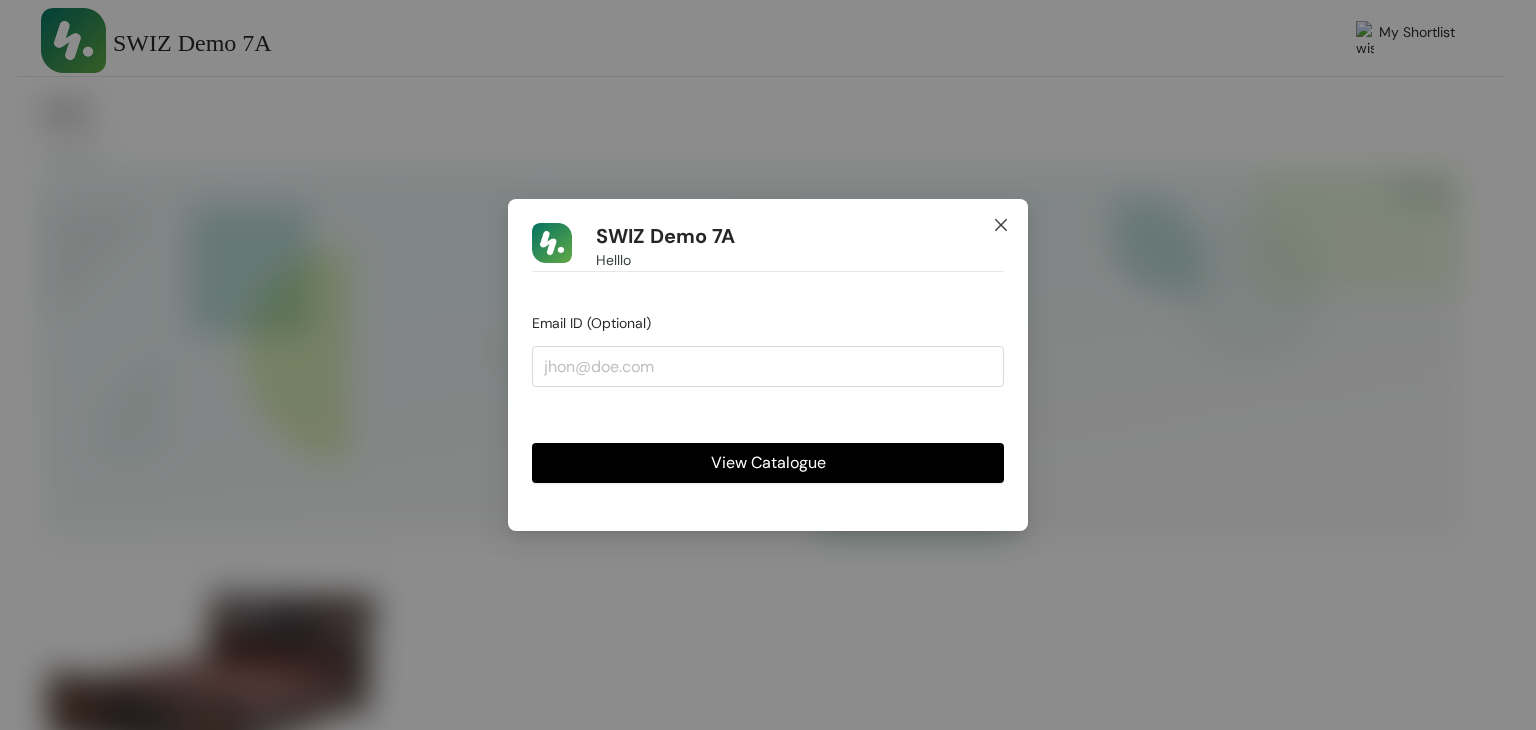 click 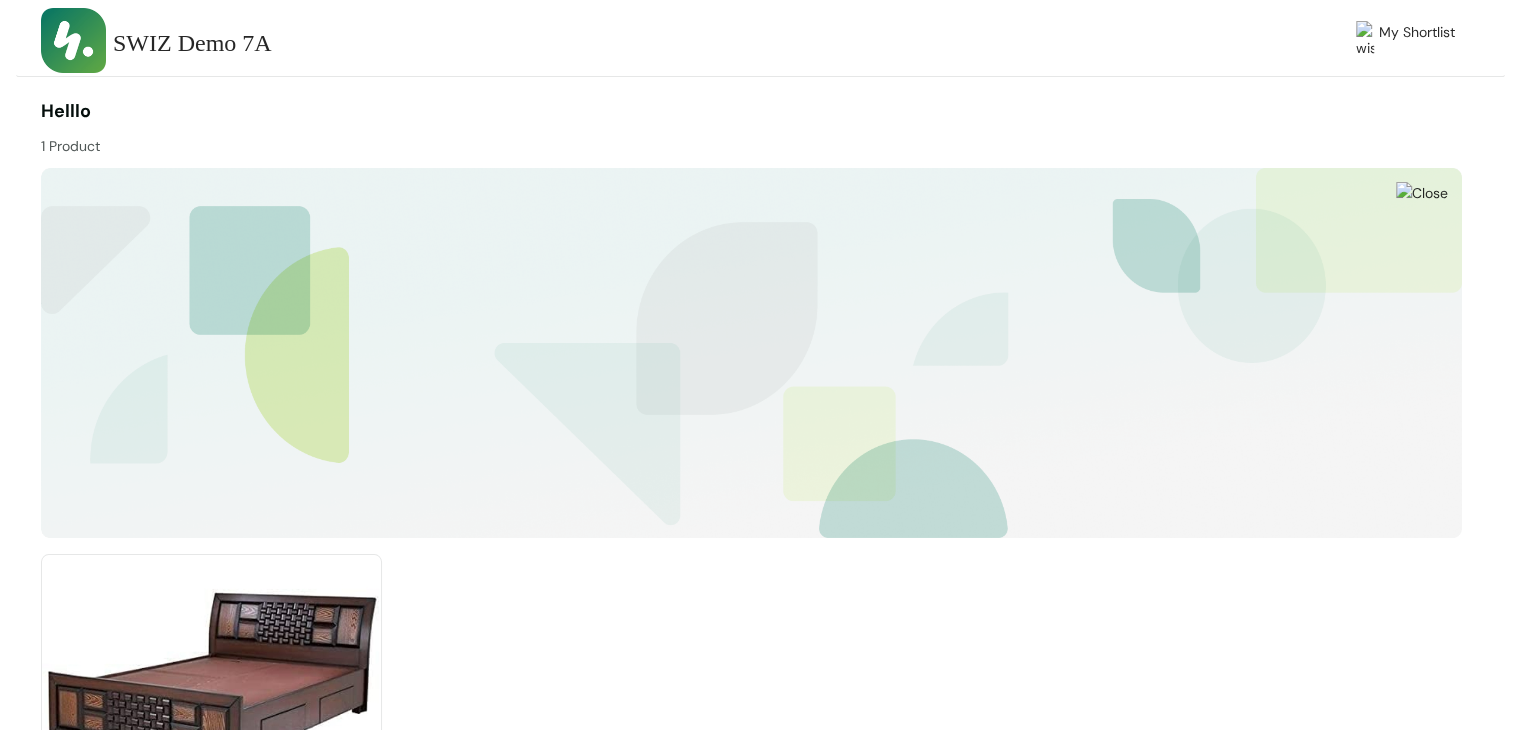 scroll, scrollTop: 211, scrollLeft: 0, axis: vertical 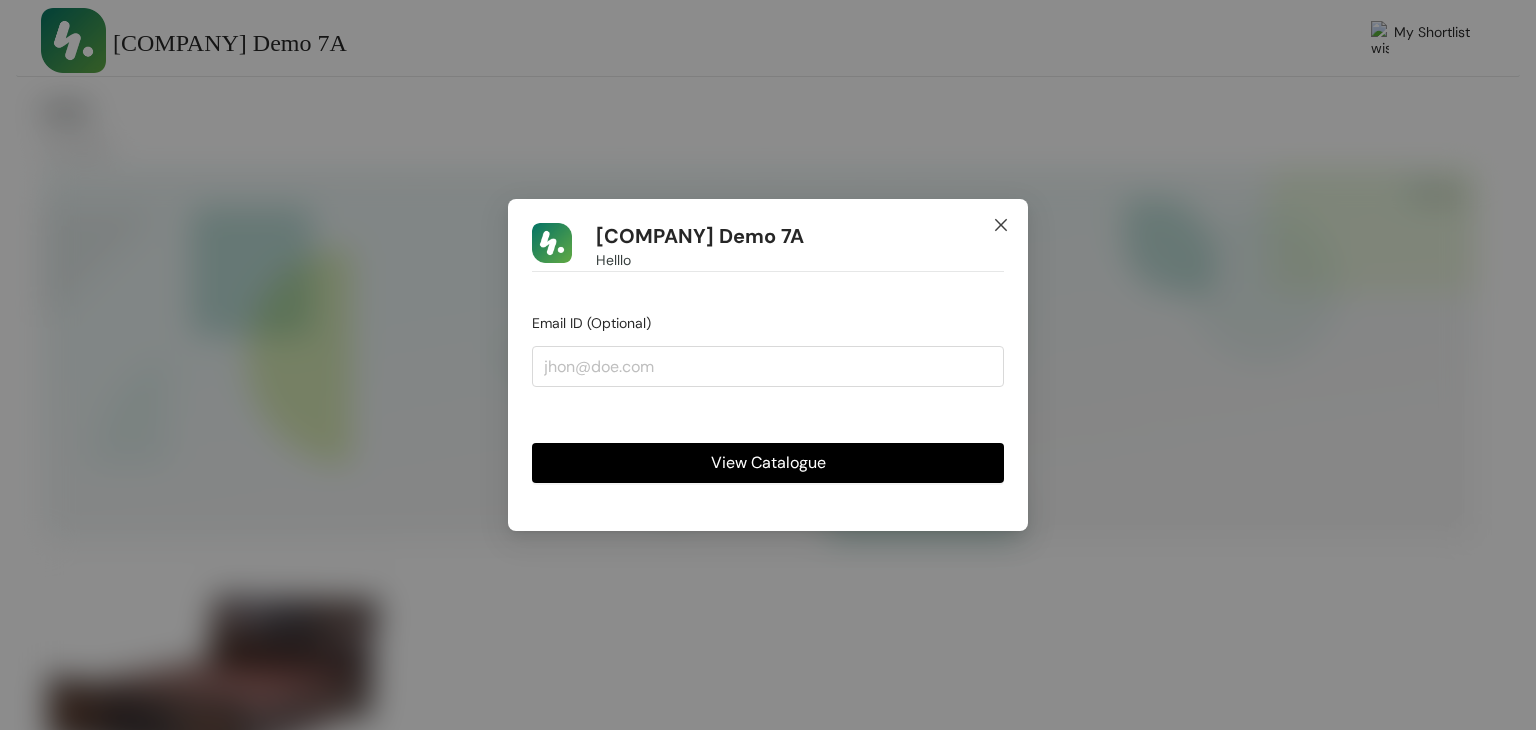click 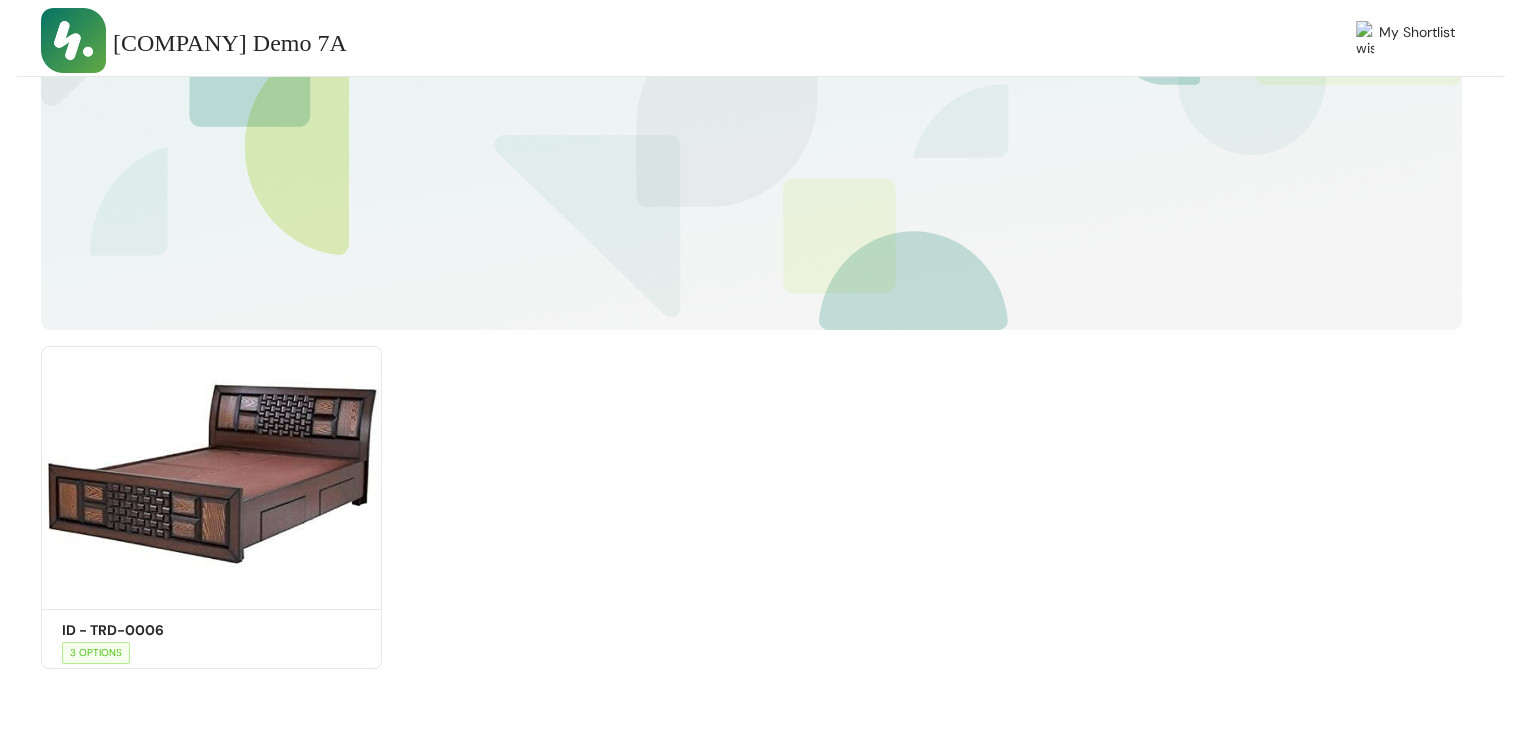 scroll, scrollTop: 0, scrollLeft: 0, axis: both 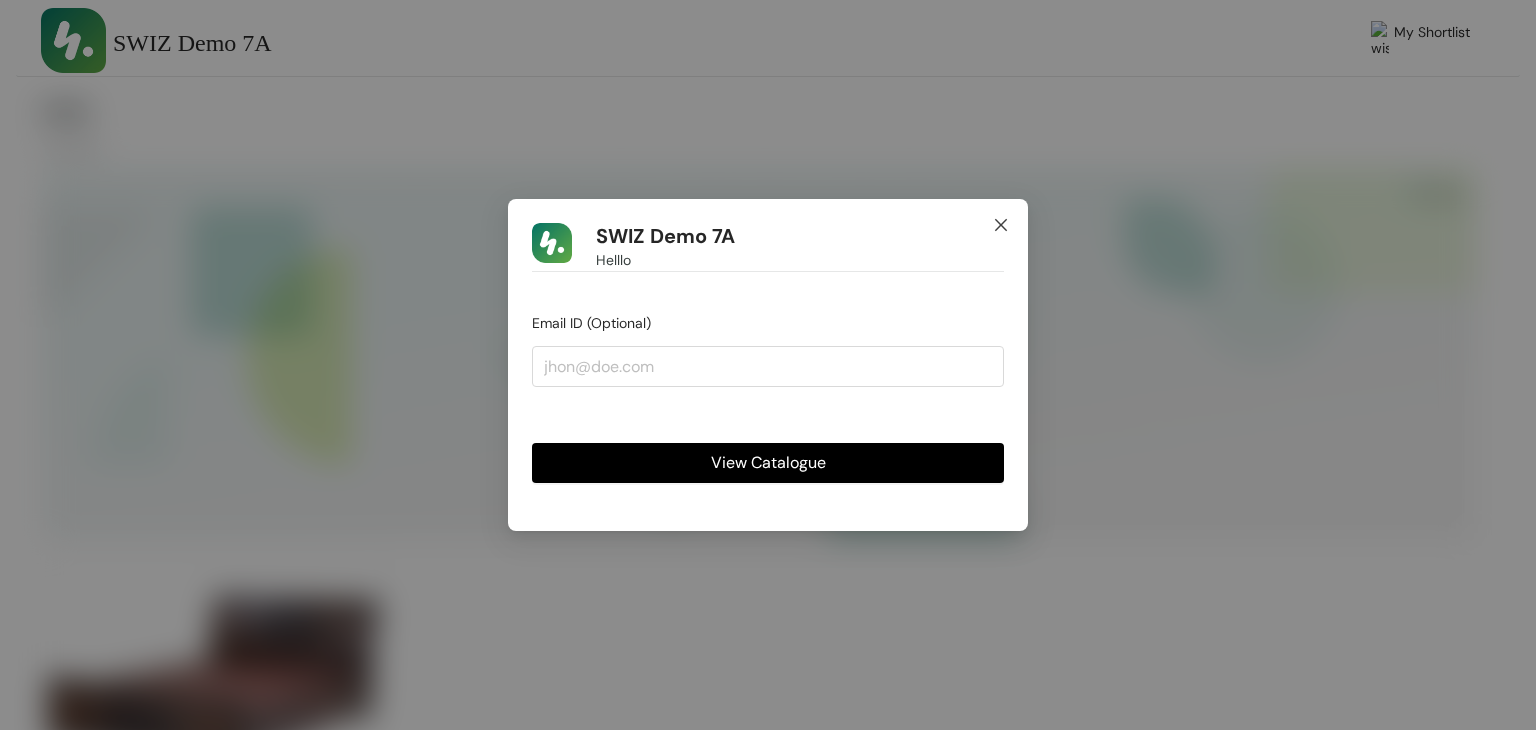 click 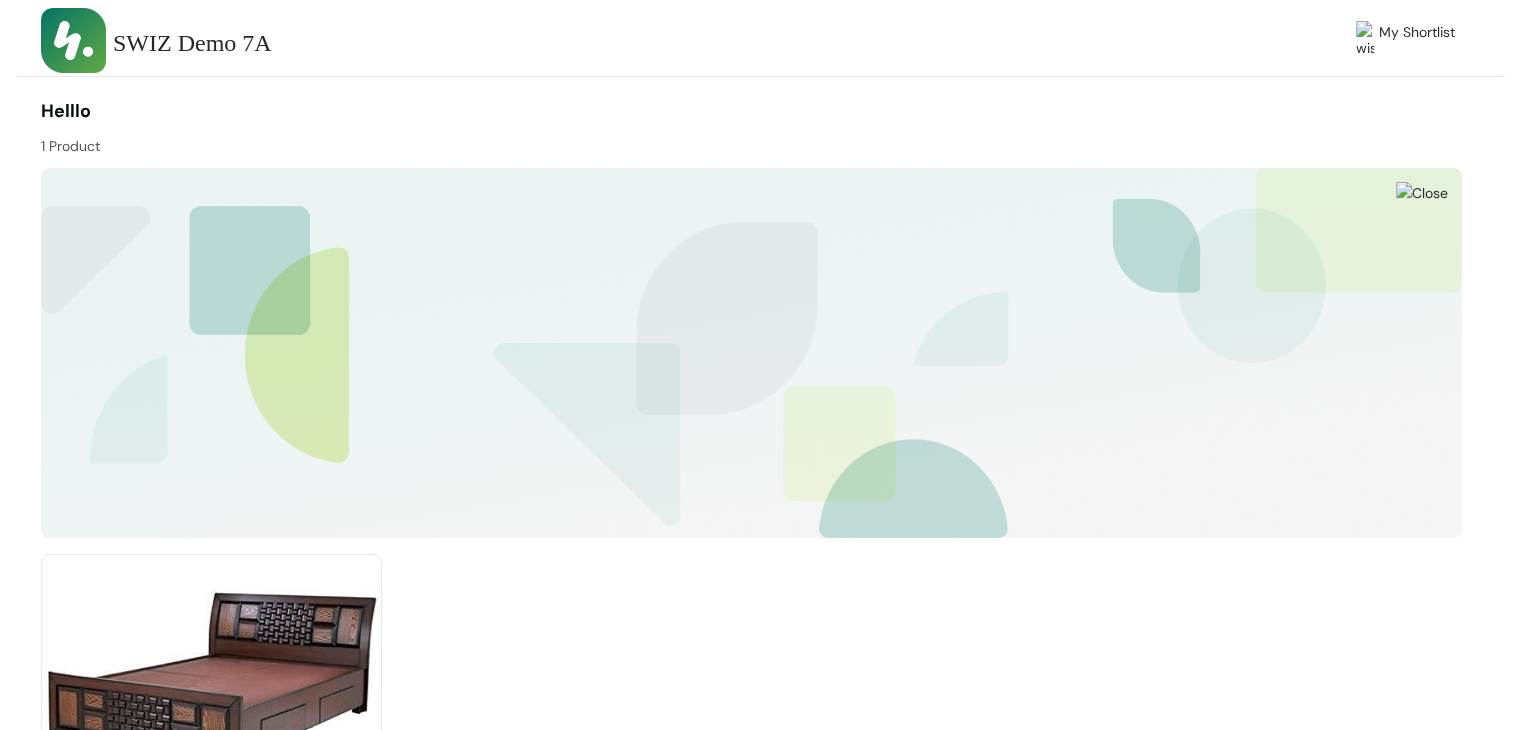 click at bounding box center [1422, 193] 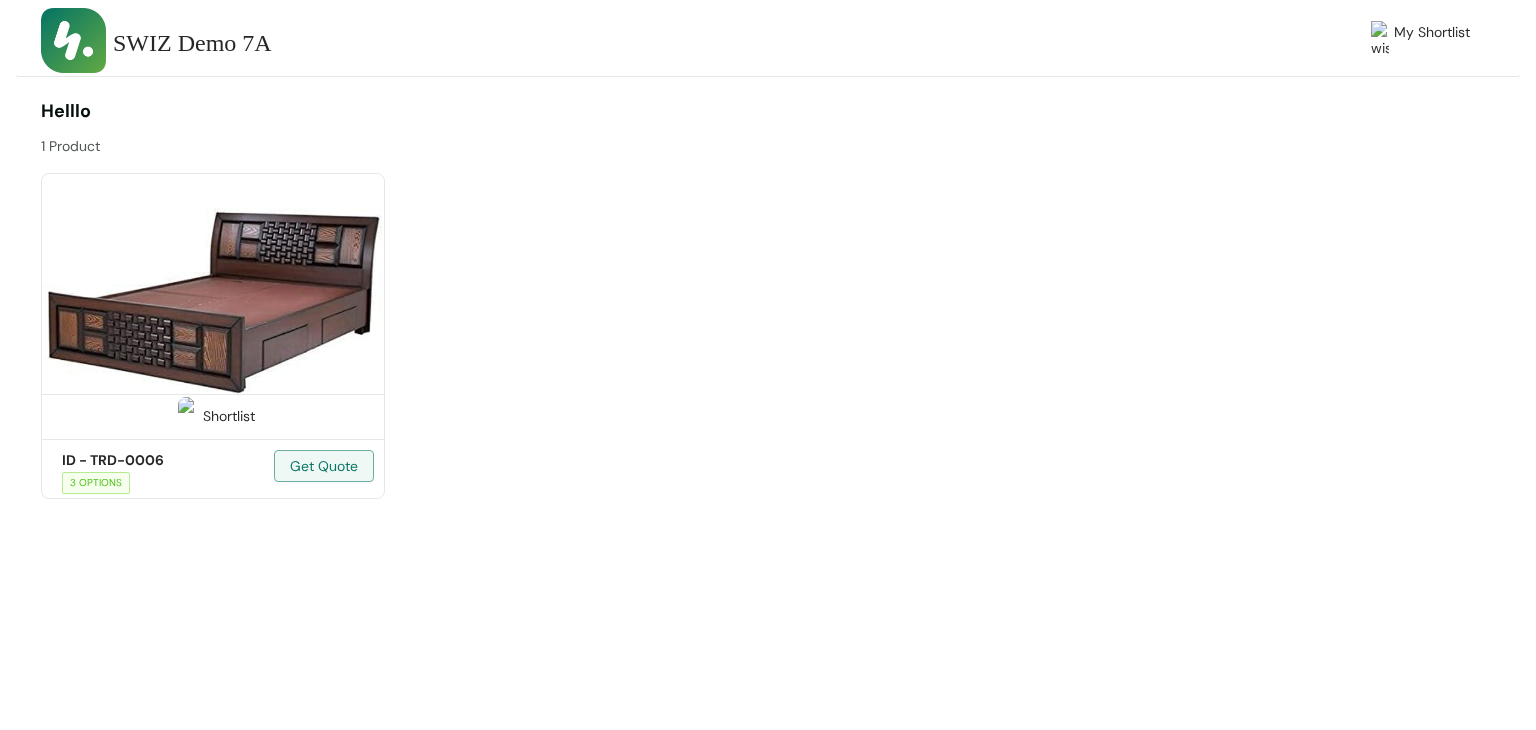 click at bounding box center (213, 303) 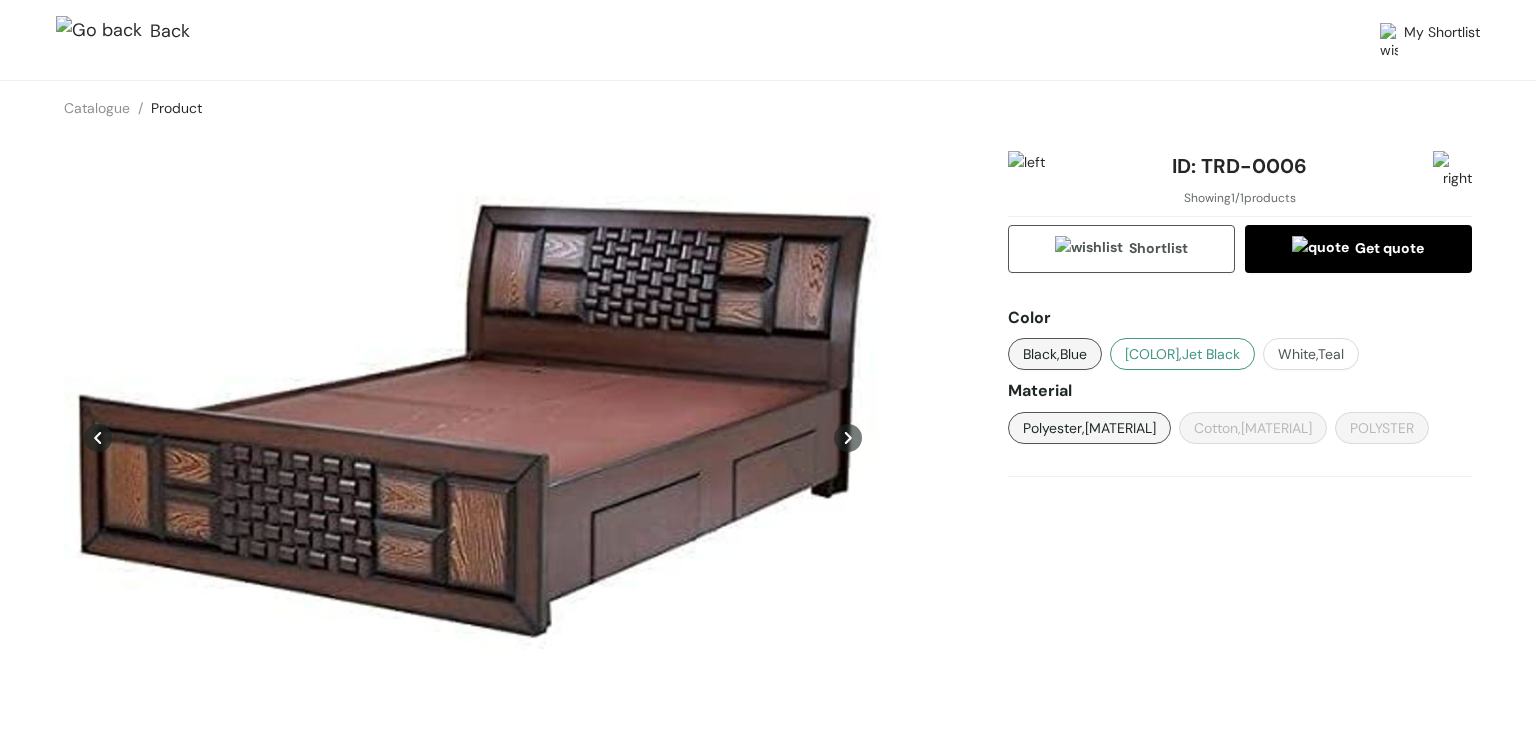 click on "[COLOR],Jet Black" at bounding box center [1182, 354] 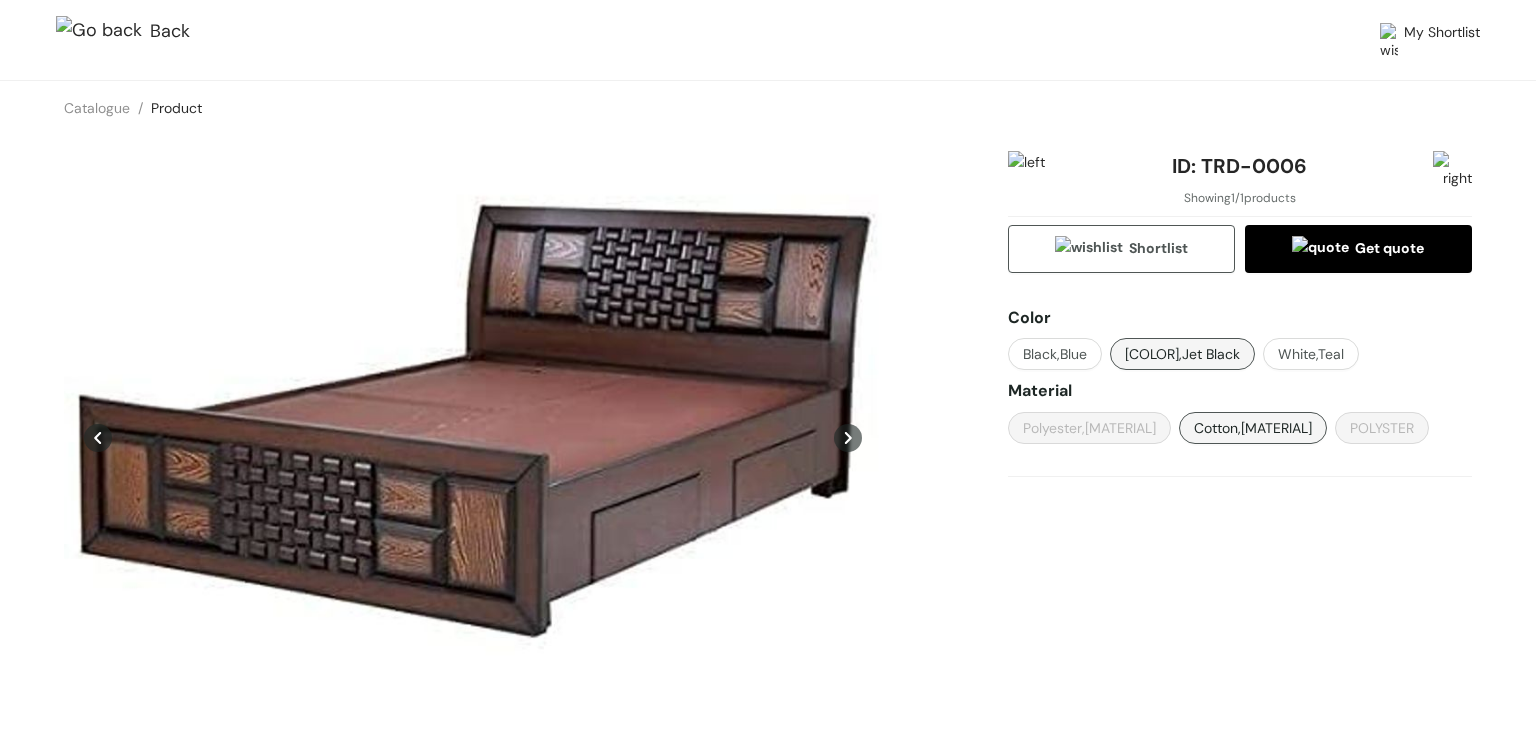 click on "Material" at bounding box center [1240, 390] 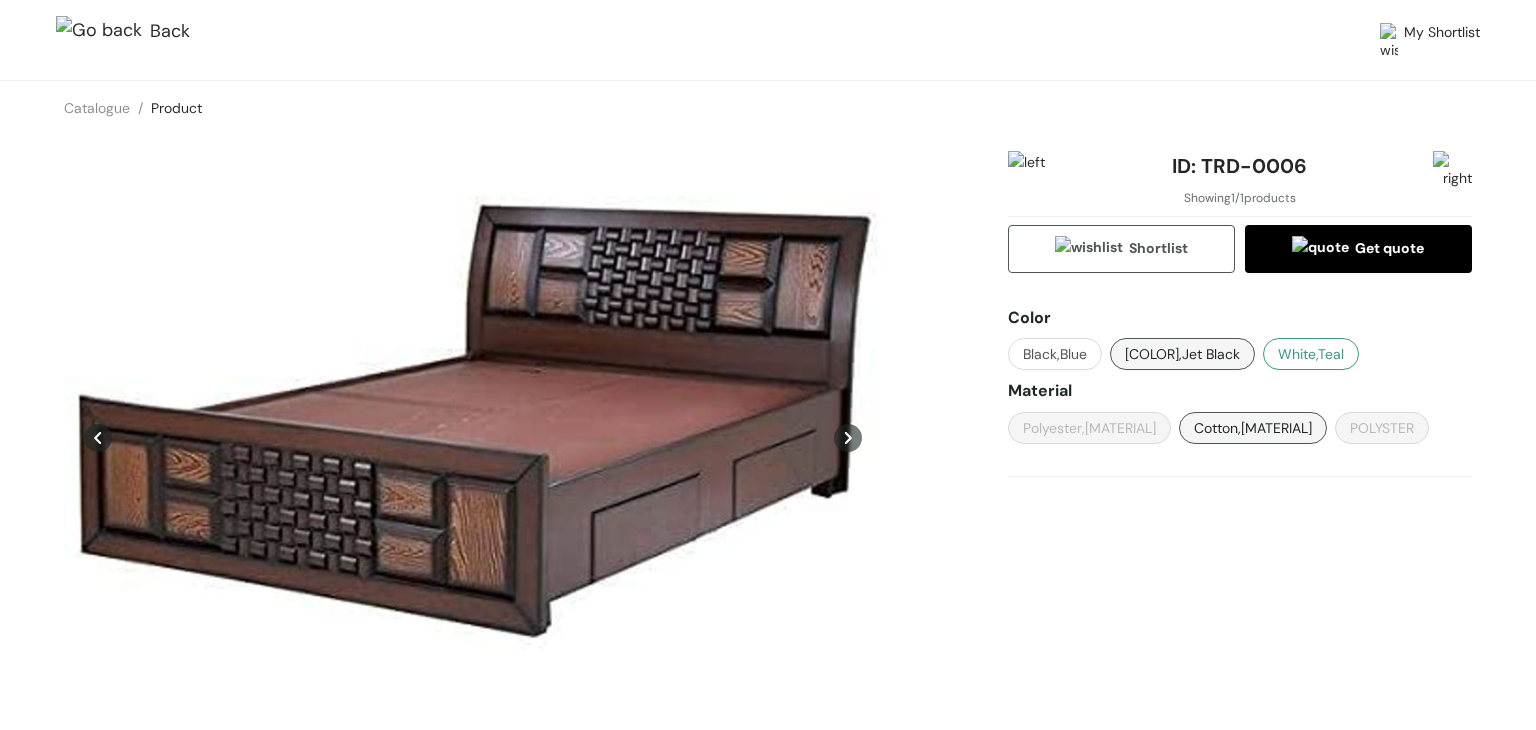click on "White,Teal" at bounding box center [1311, 354] 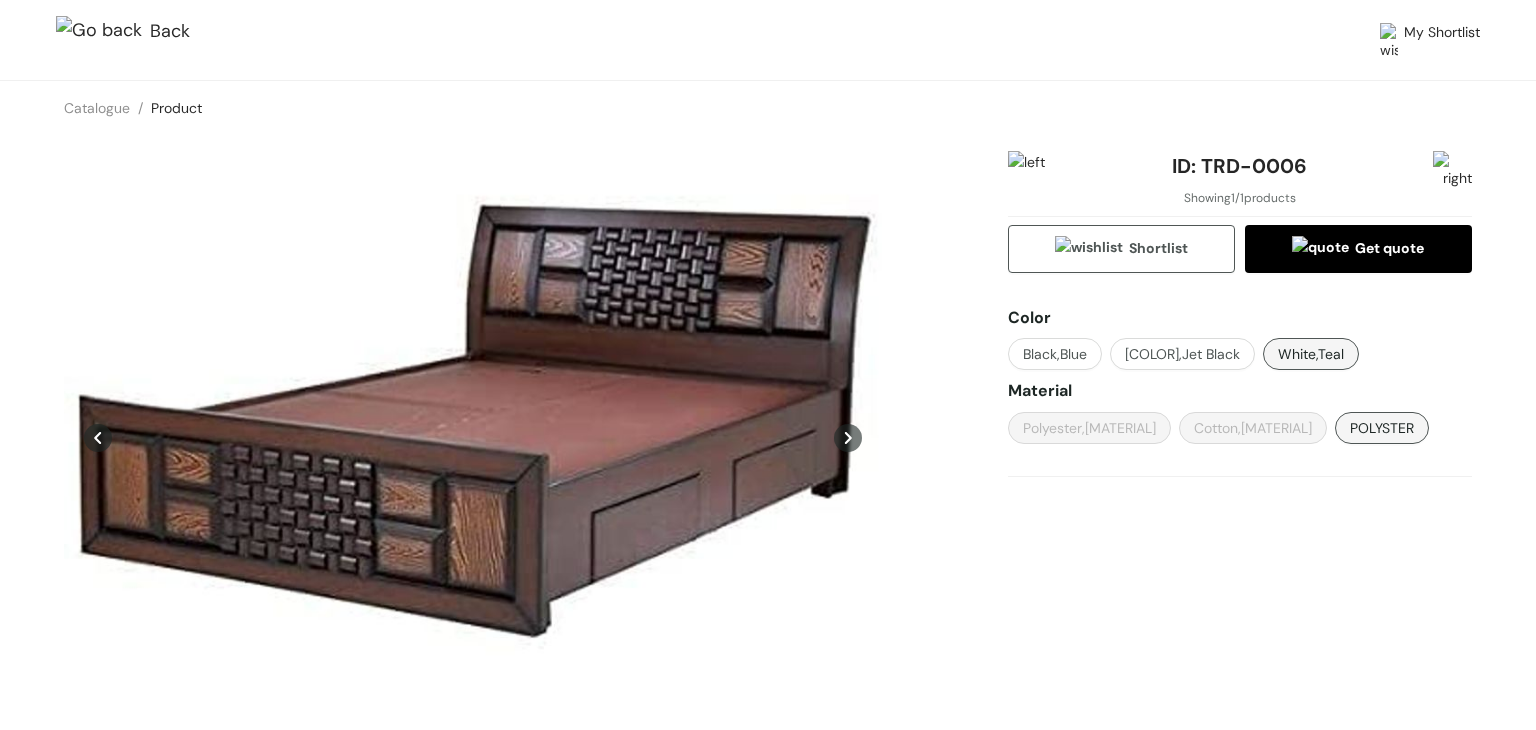 click 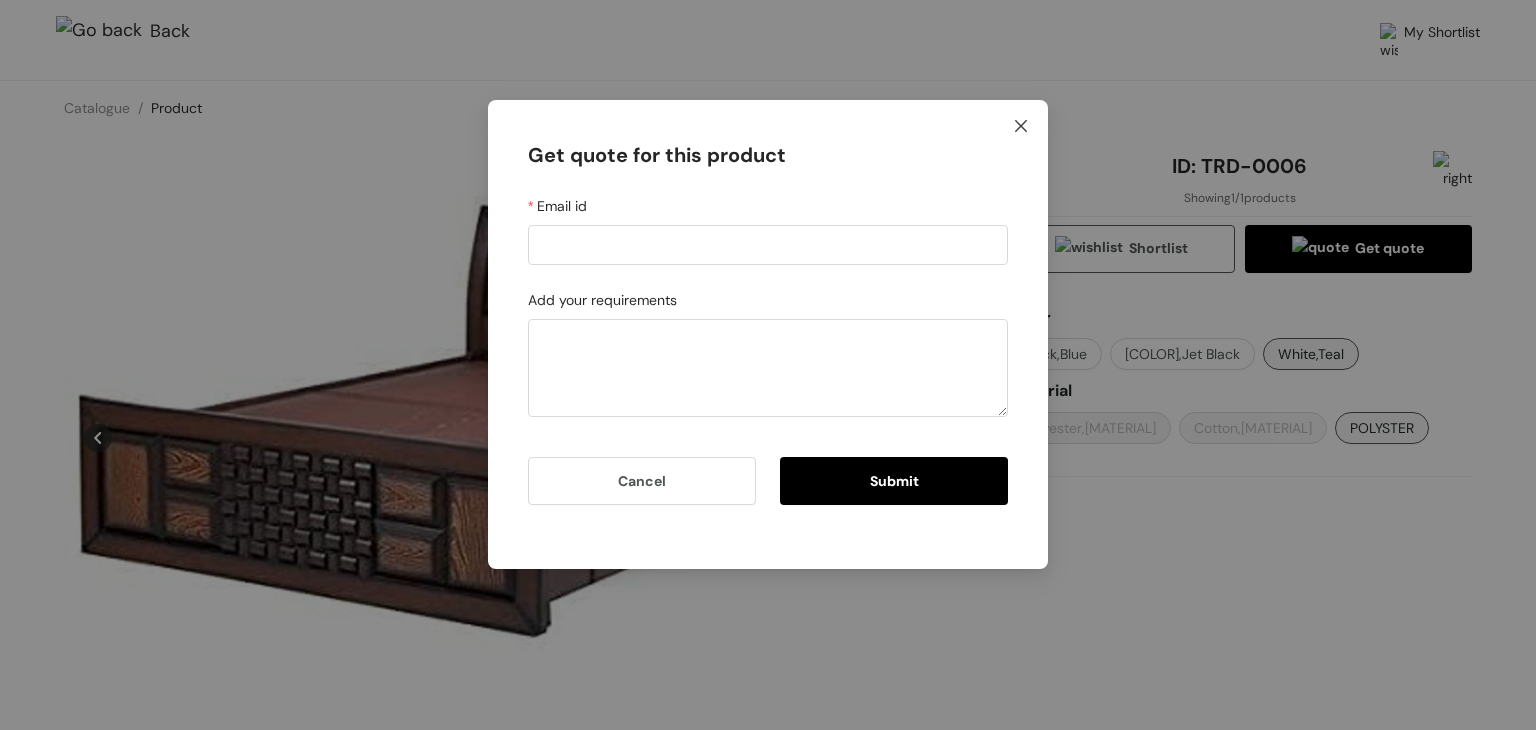 click 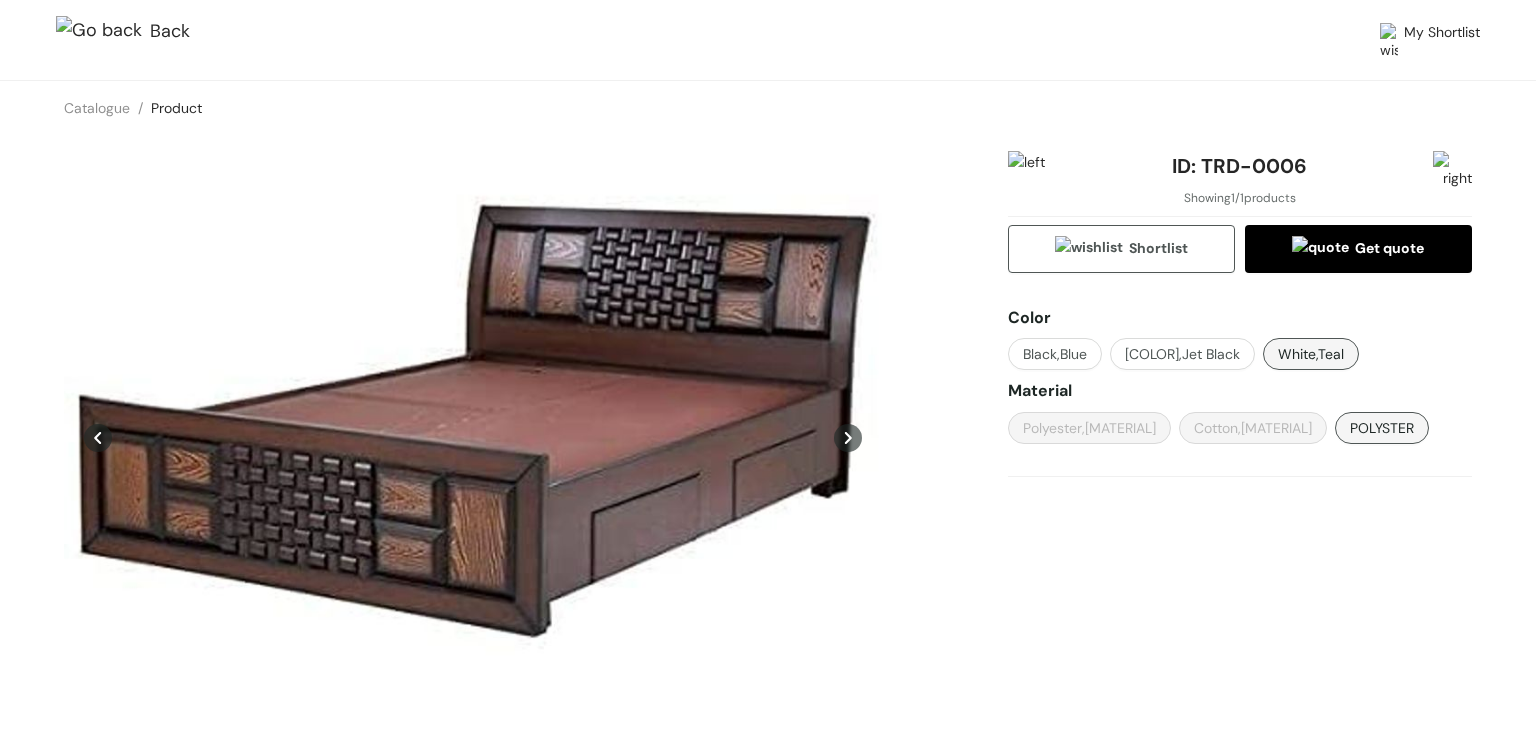 click at bounding box center [1452, 170] 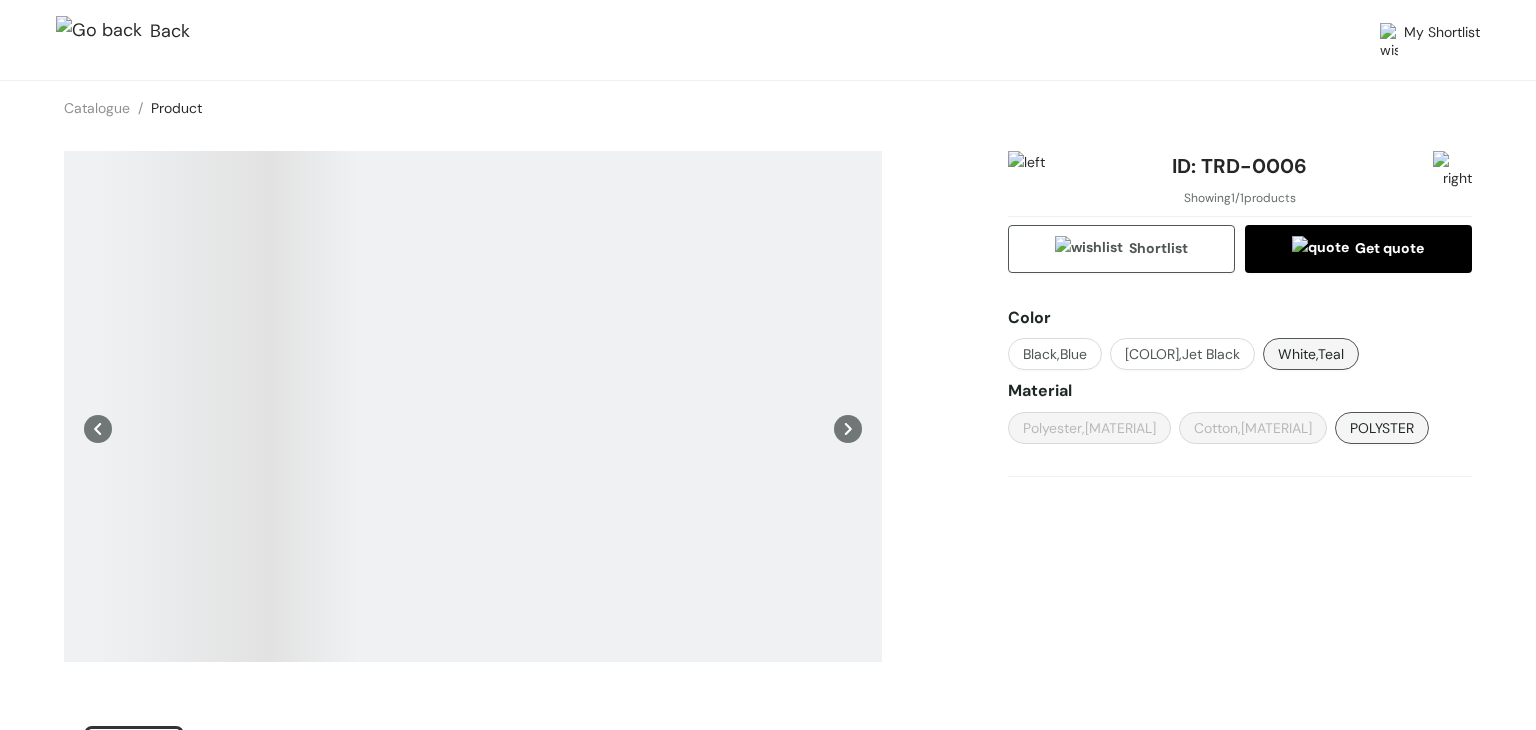 click at bounding box center (1452, 170) 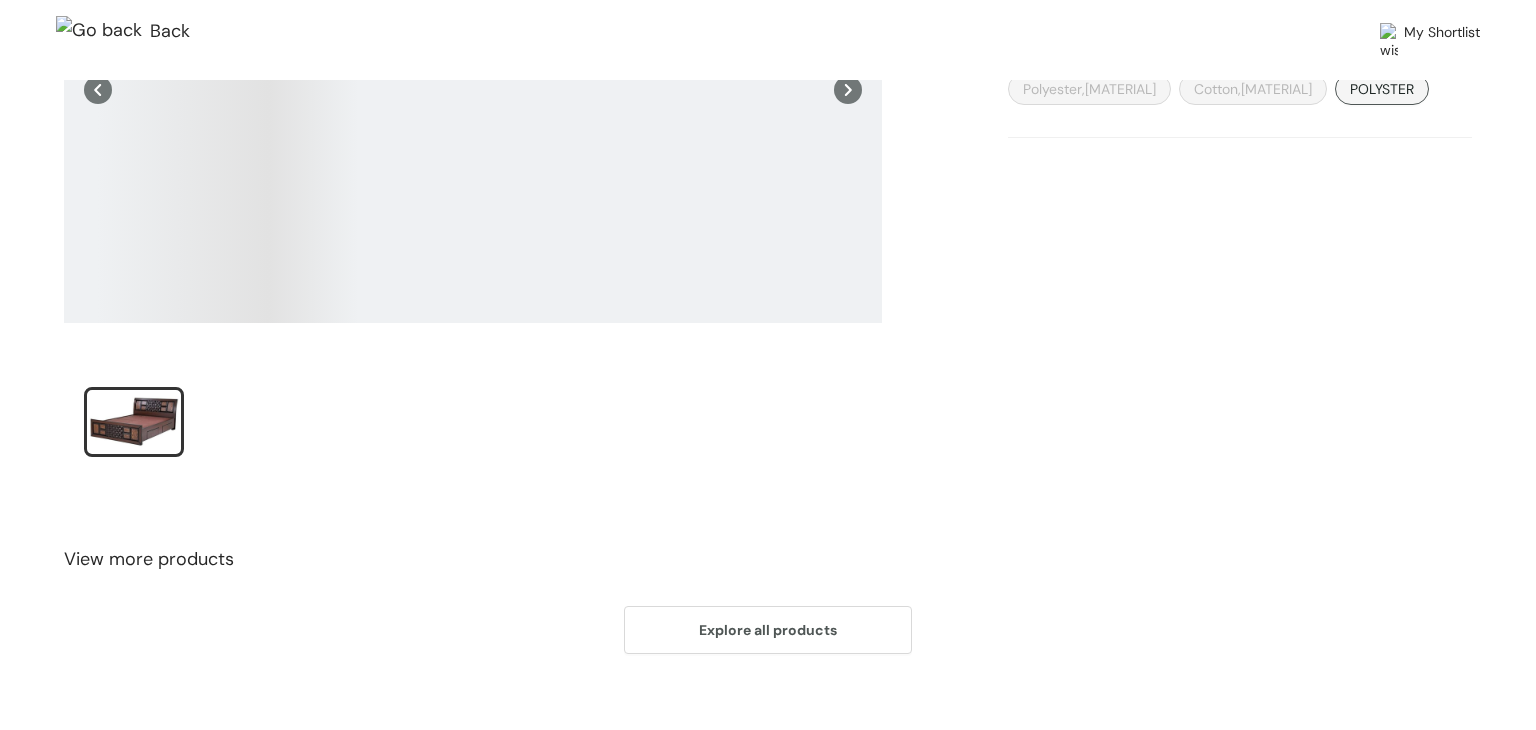 click at bounding box center (473, 67) 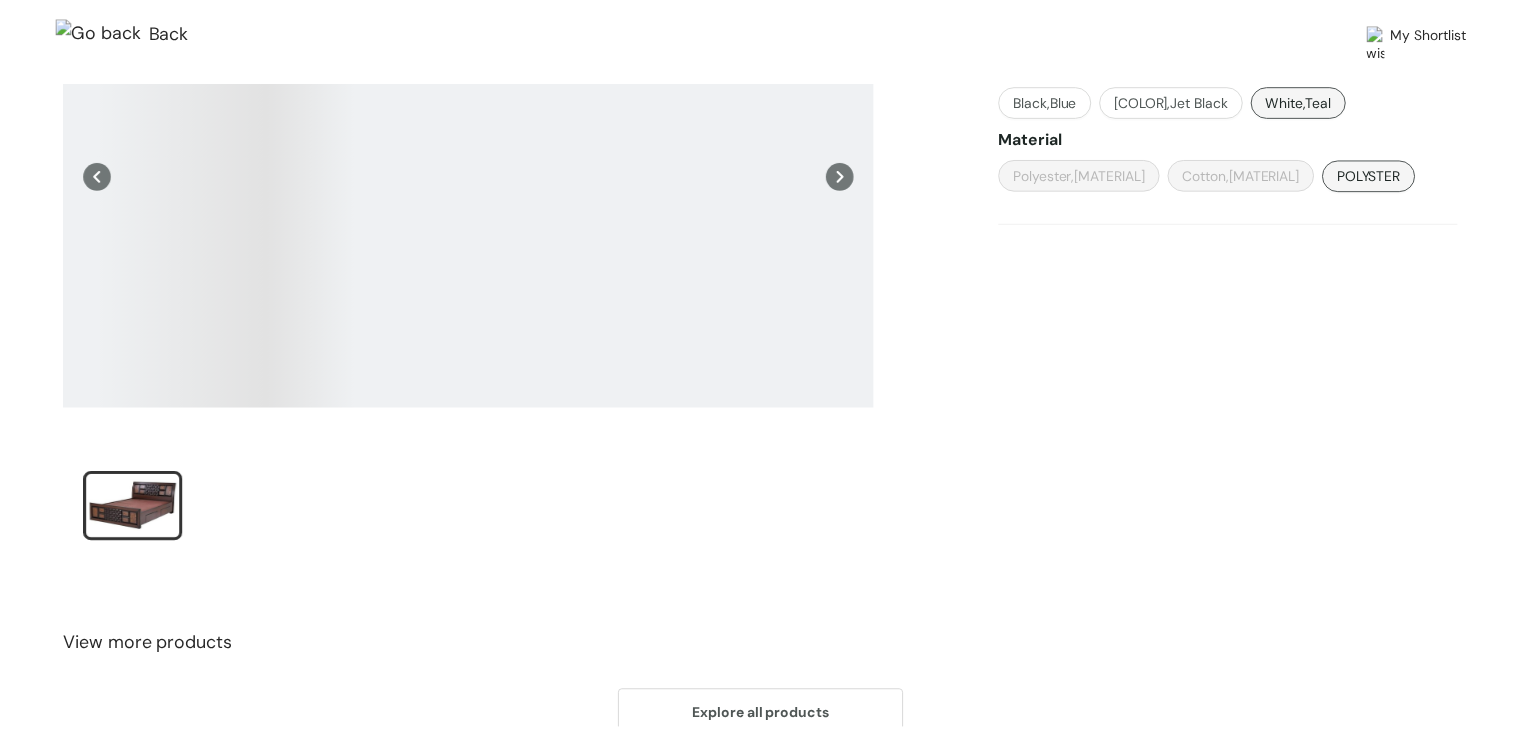scroll, scrollTop: 339, scrollLeft: 0, axis: vertical 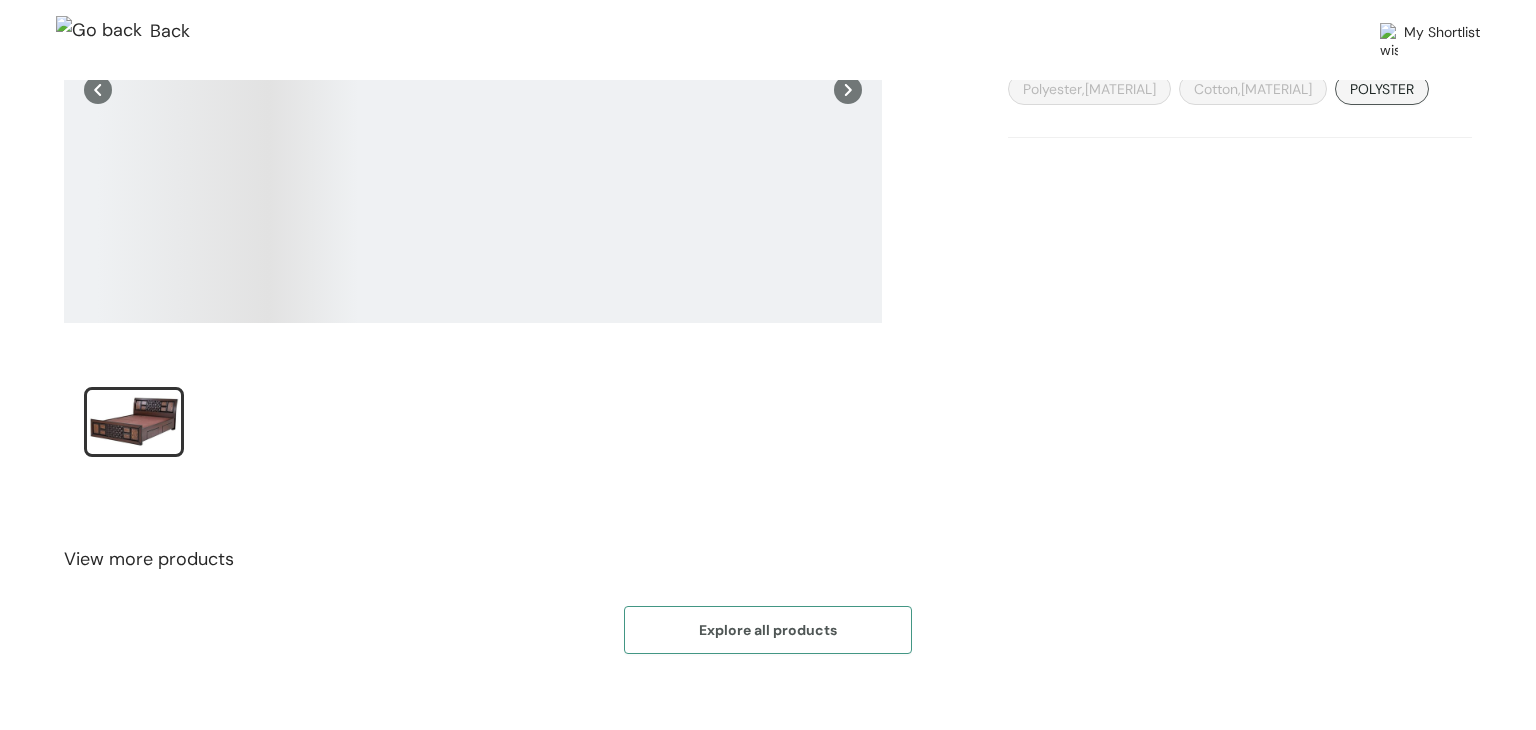 click on "Explore all products" at bounding box center (768, 630) 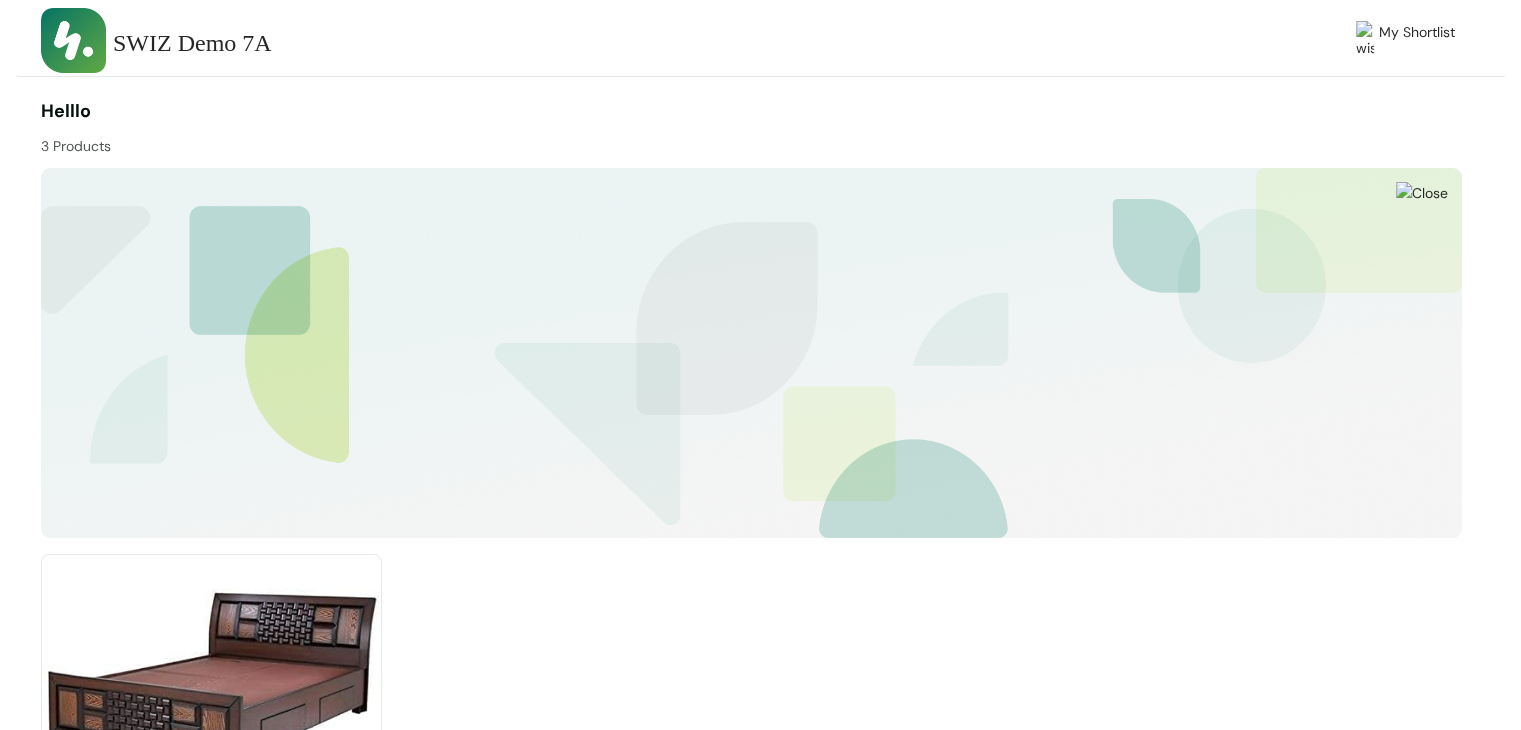 scroll, scrollTop: 211, scrollLeft: 0, axis: vertical 